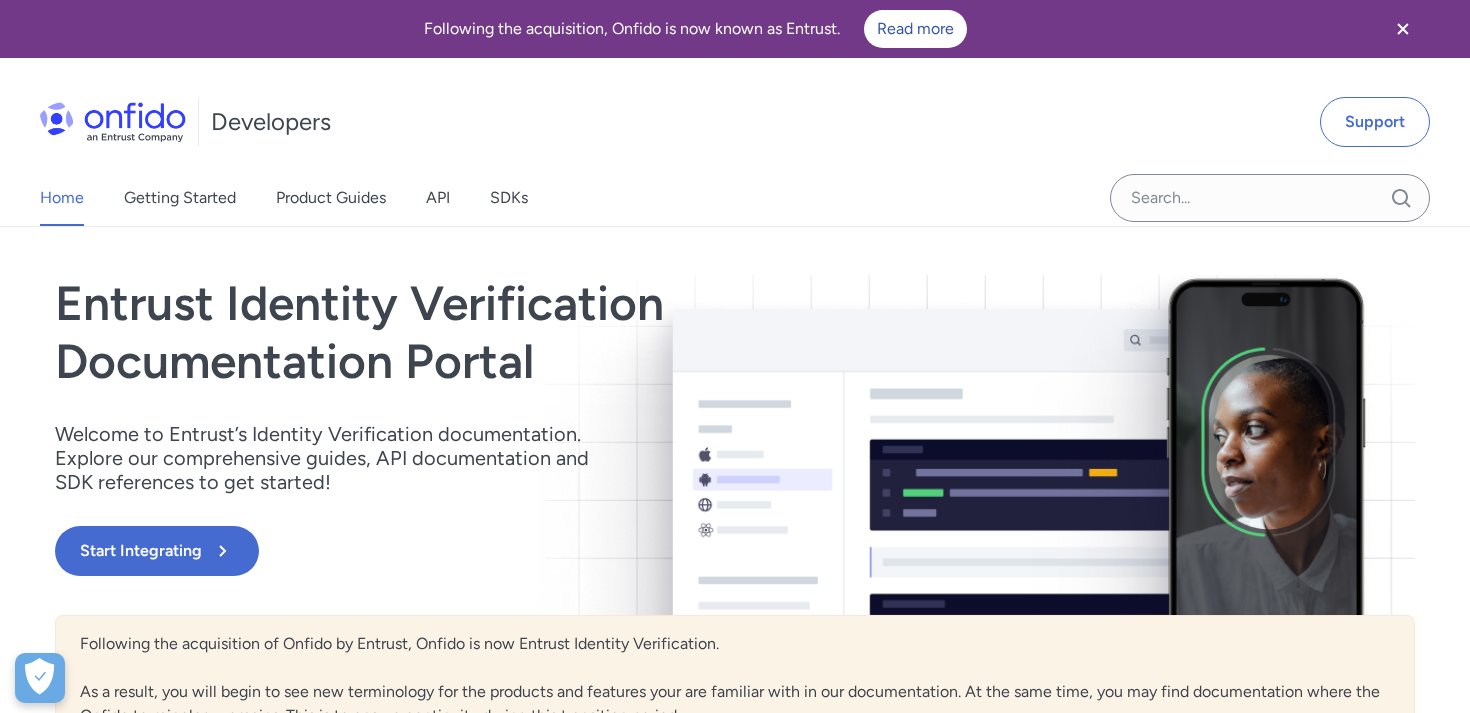scroll, scrollTop: 11, scrollLeft: 0, axis: vertical 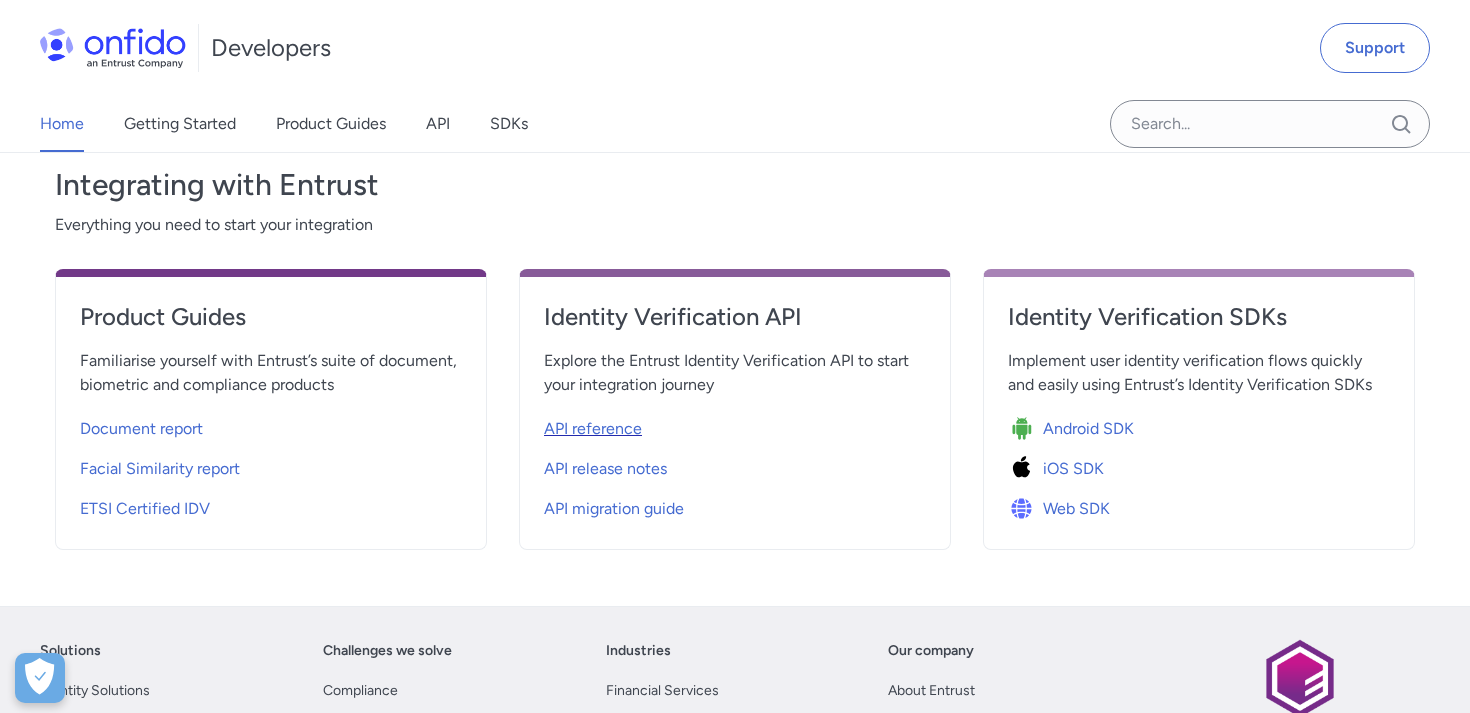 click on "API reference" at bounding box center [593, 429] 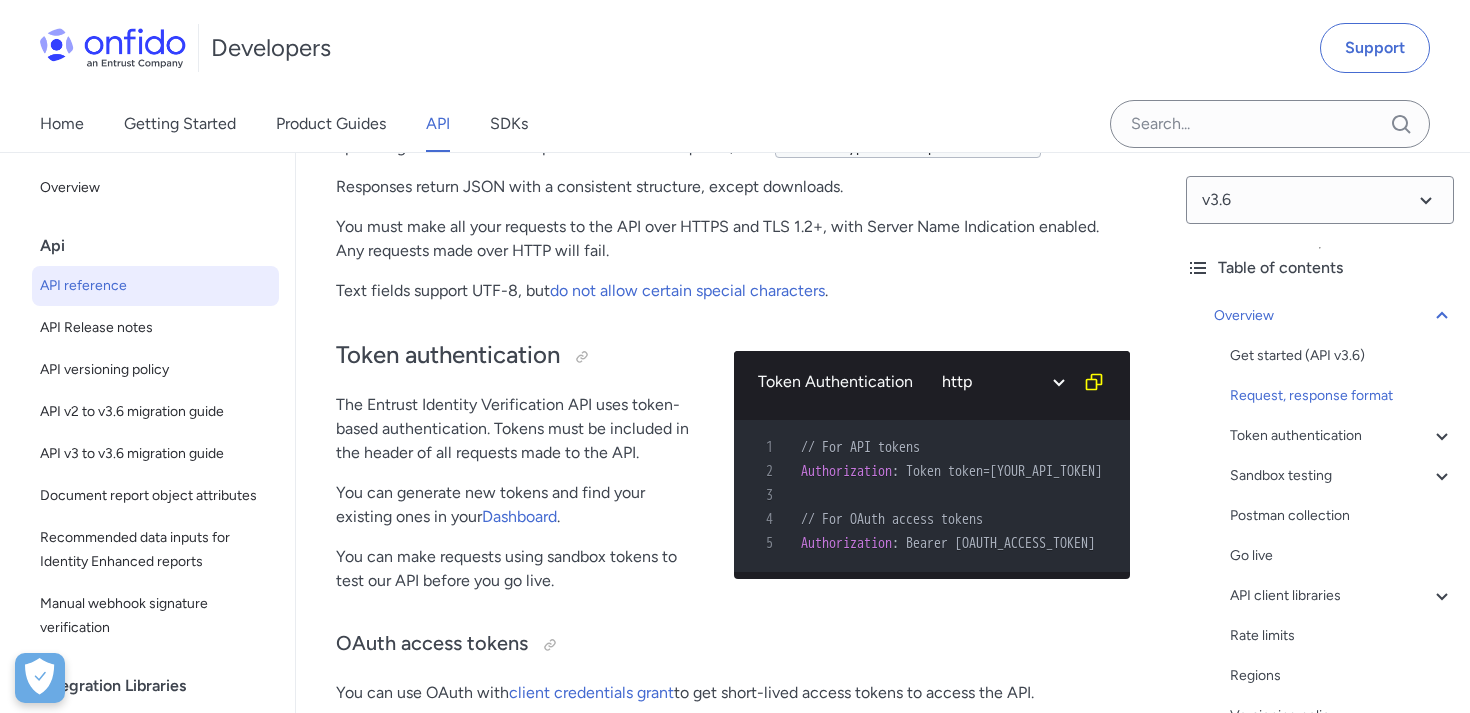 scroll, scrollTop: 618, scrollLeft: 0, axis: vertical 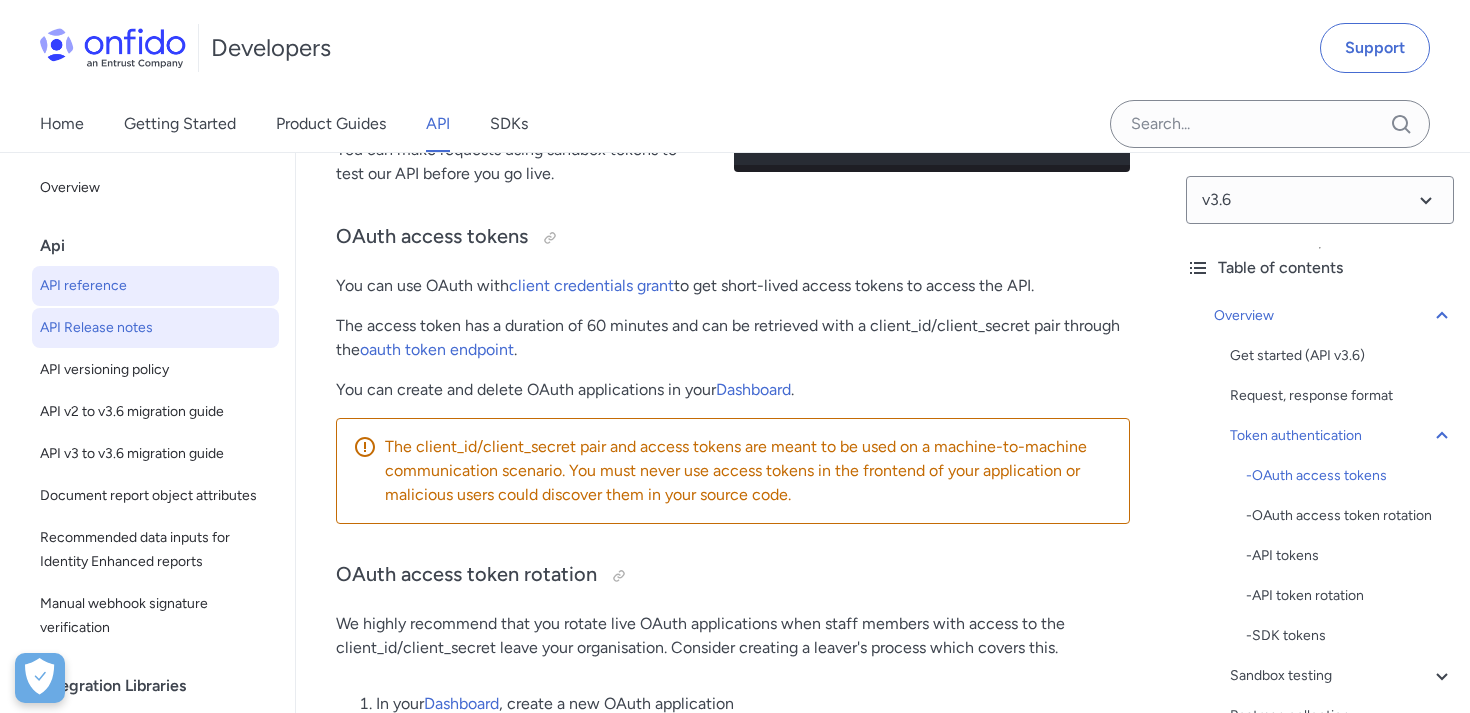 click on "API Release notes" at bounding box center (155, 328) 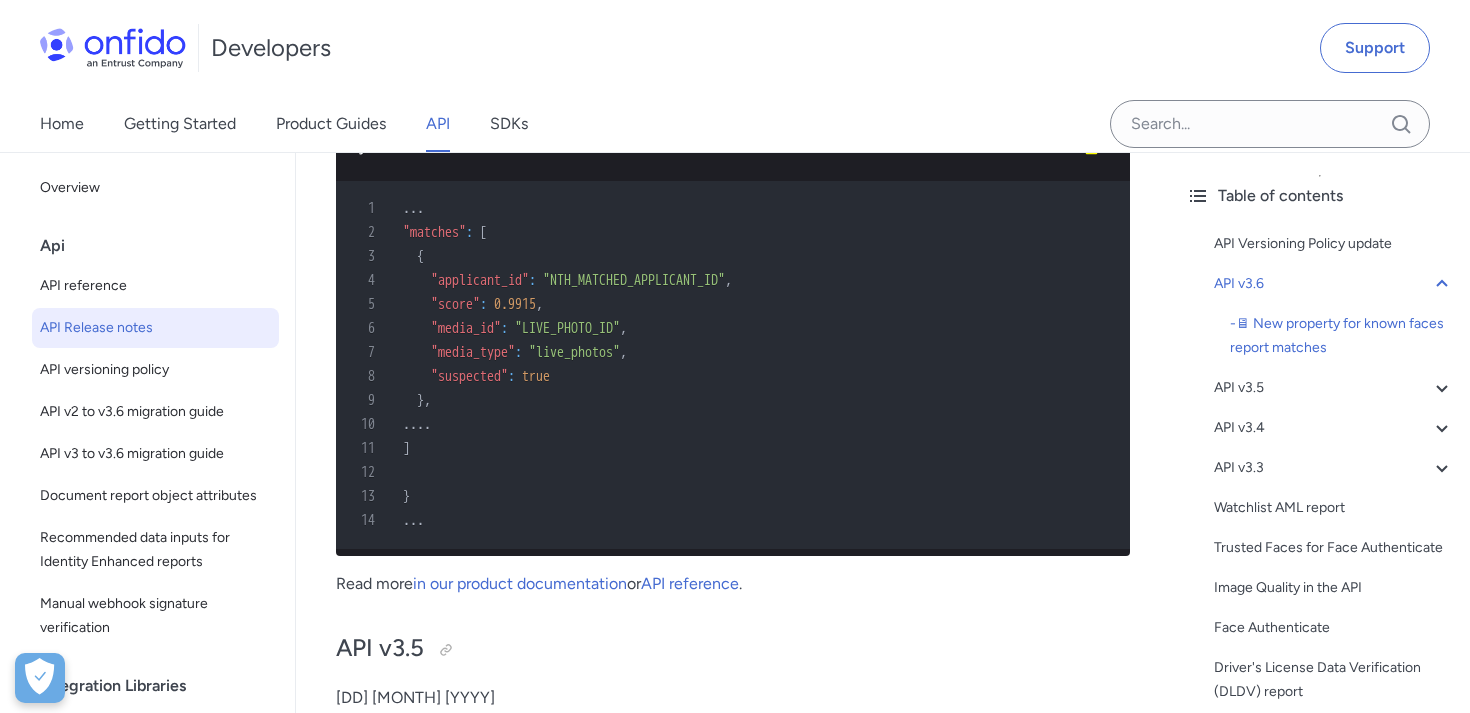 scroll, scrollTop: 670, scrollLeft: 0, axis: vertical 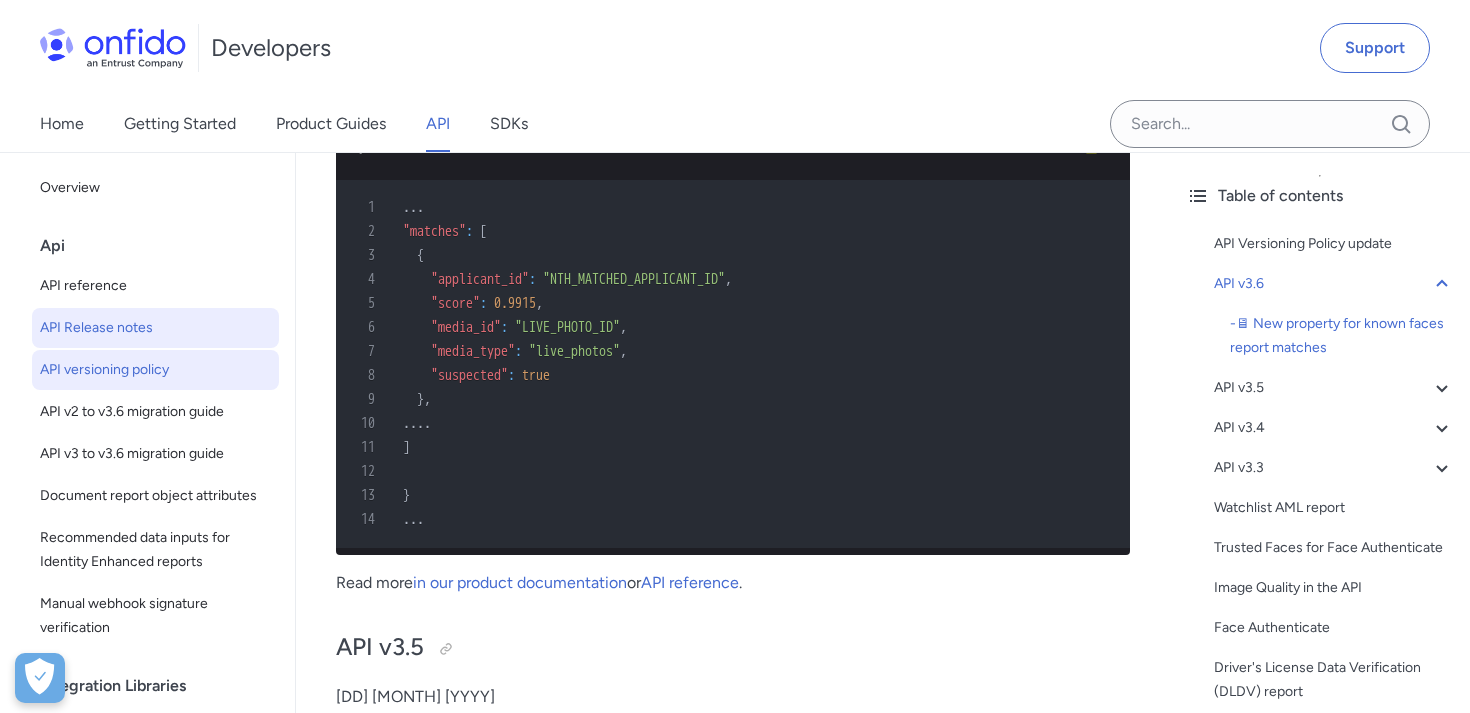 click on "API versioning policy" at bounding box center [155, 370] 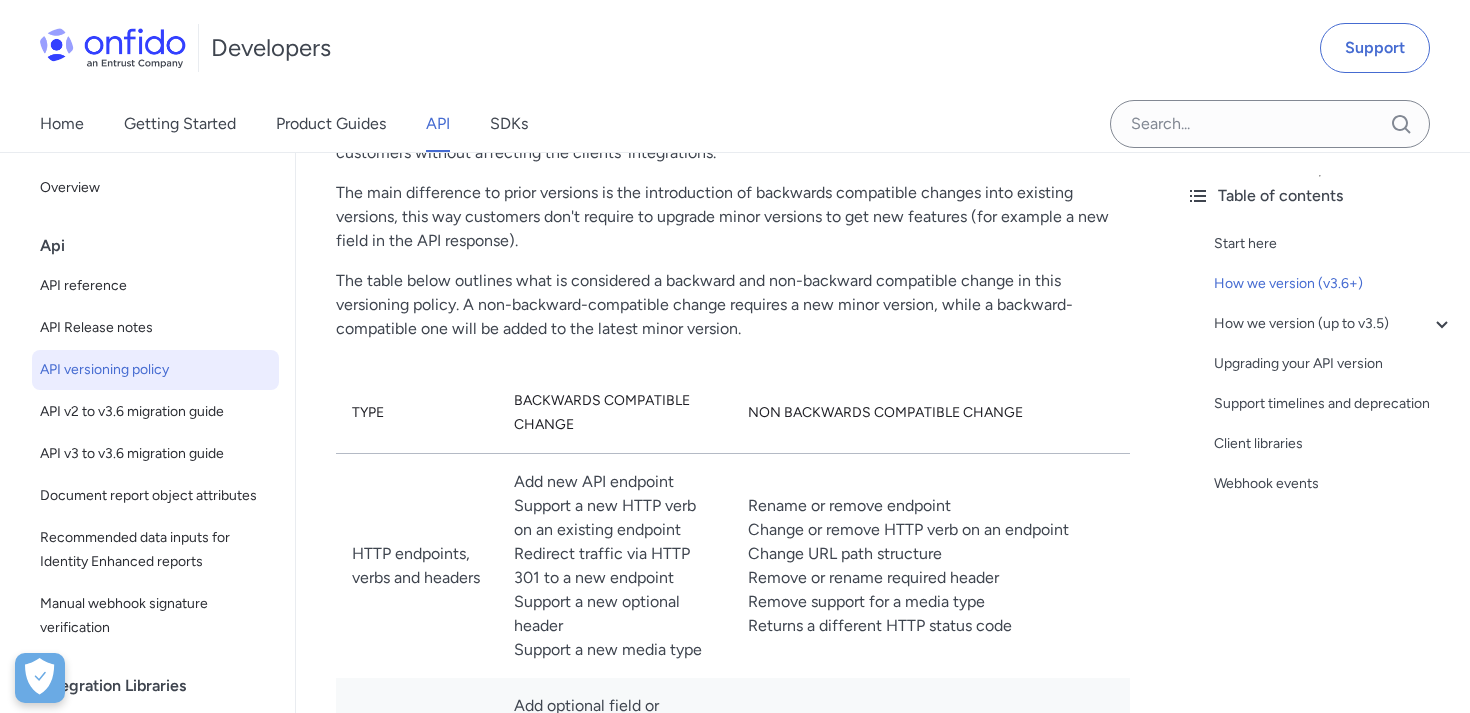 scroll, scrollTop: 502, scrollLeft: 0, axis: vertical 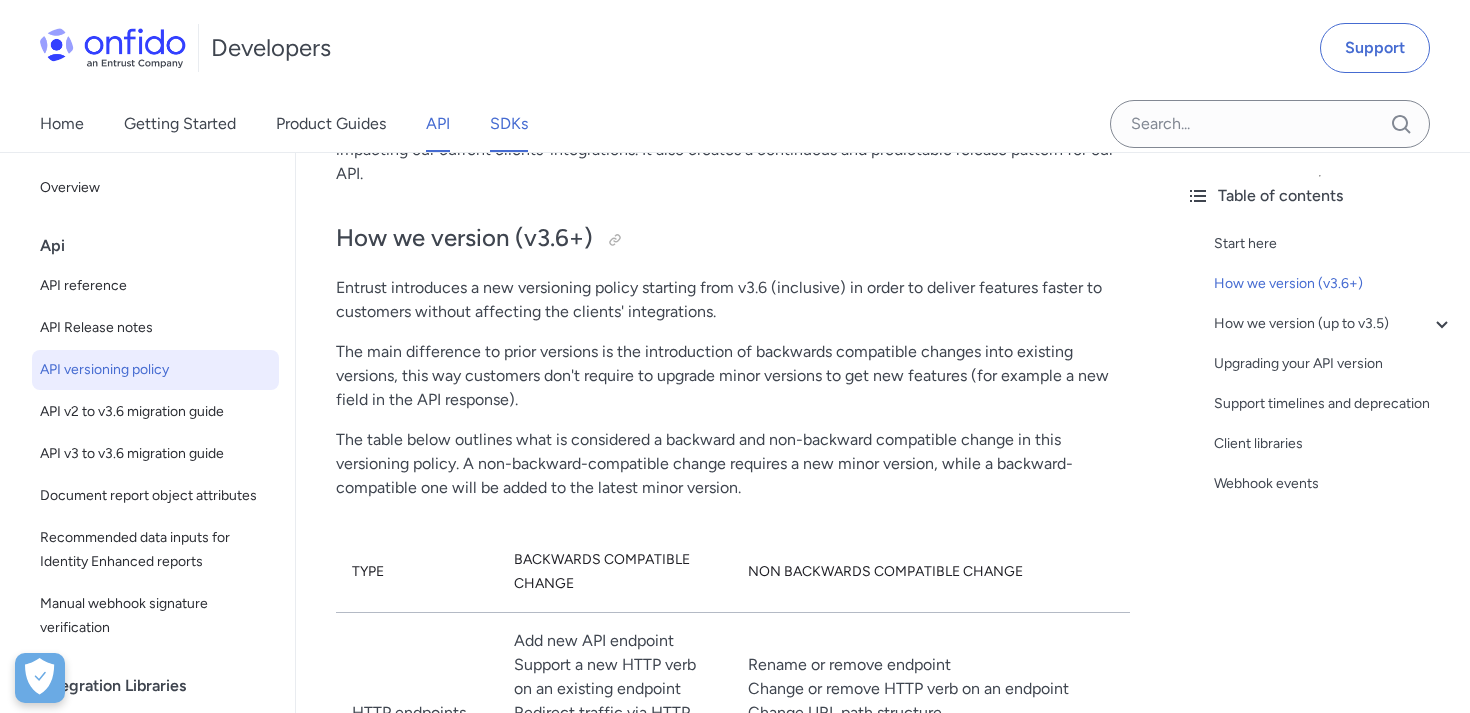 click on "SDKs" at bounding box center [509, 124] 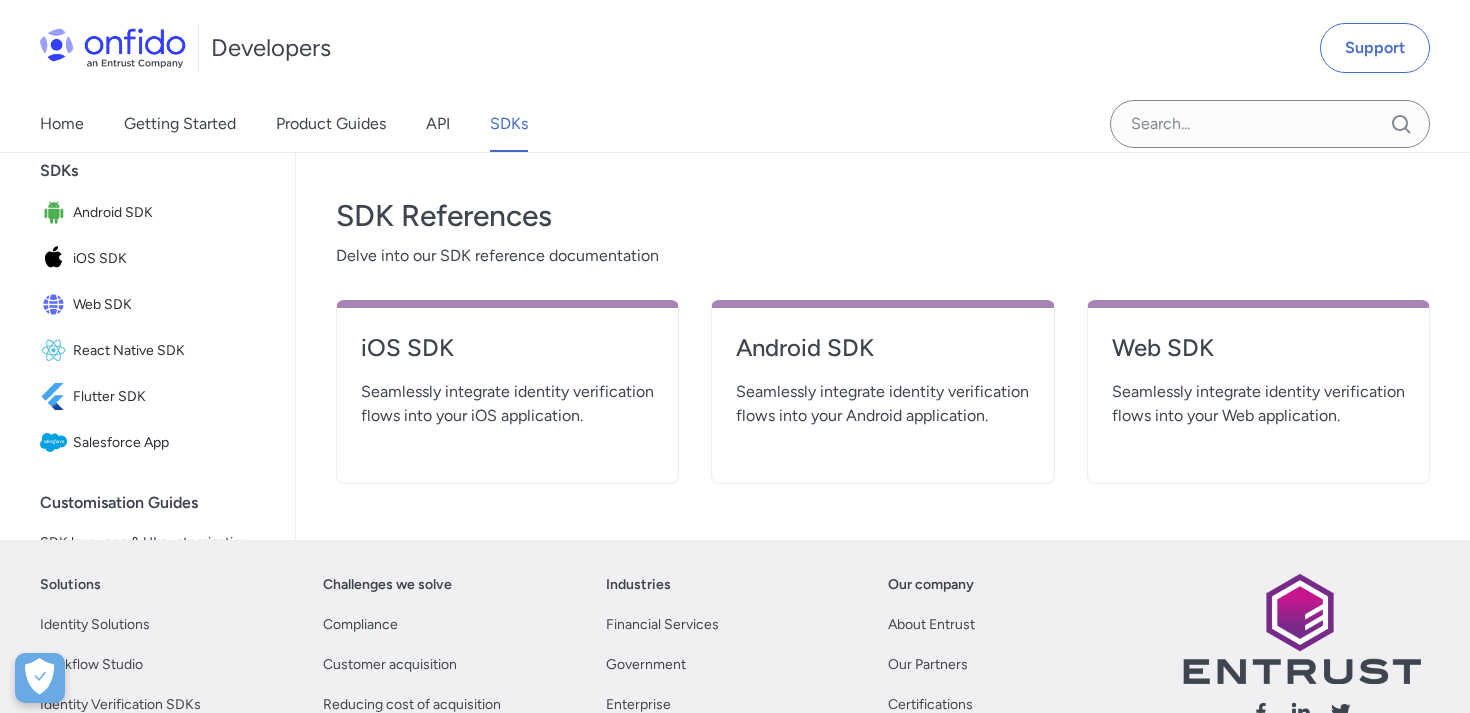 scroll, scrollTop: 748, scrollLeft: 0, axis: vertical 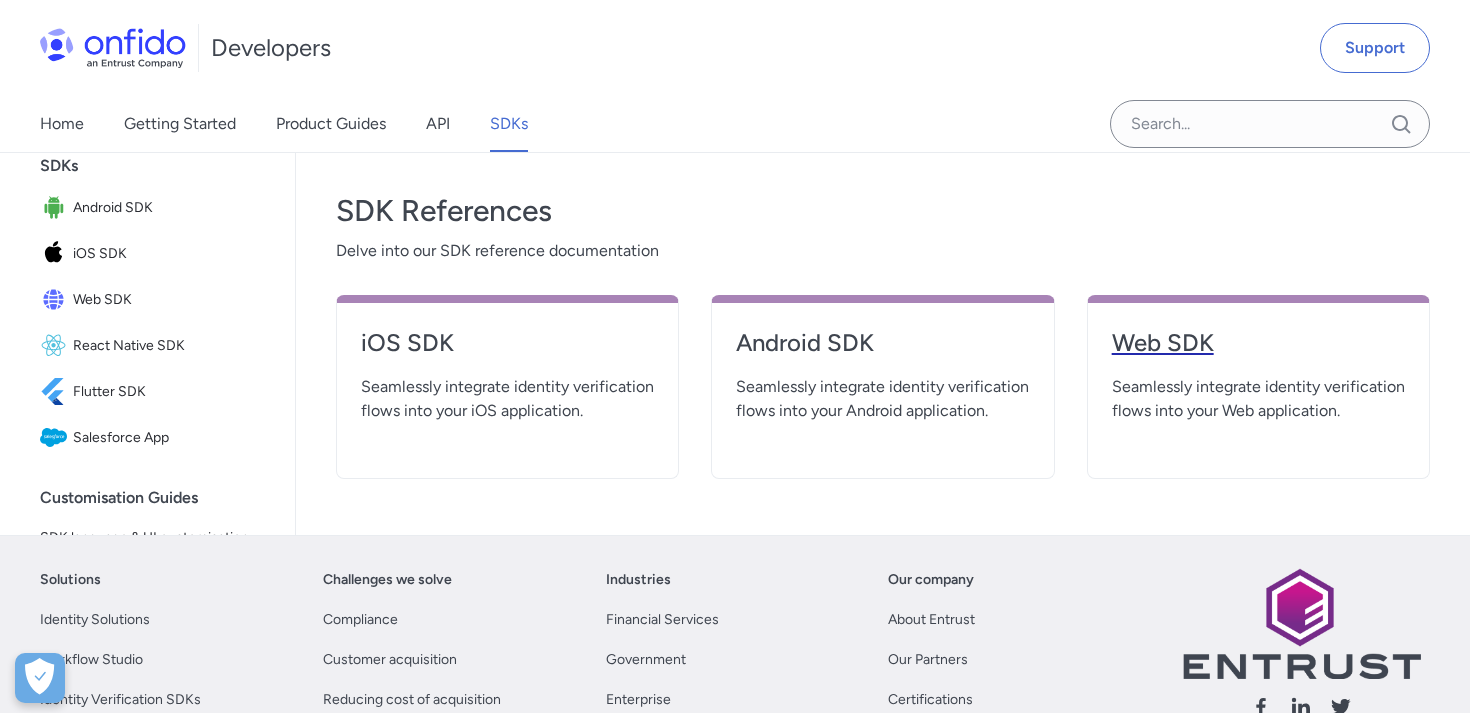 click on "Web SDK" at bounding box center (1258, 343) 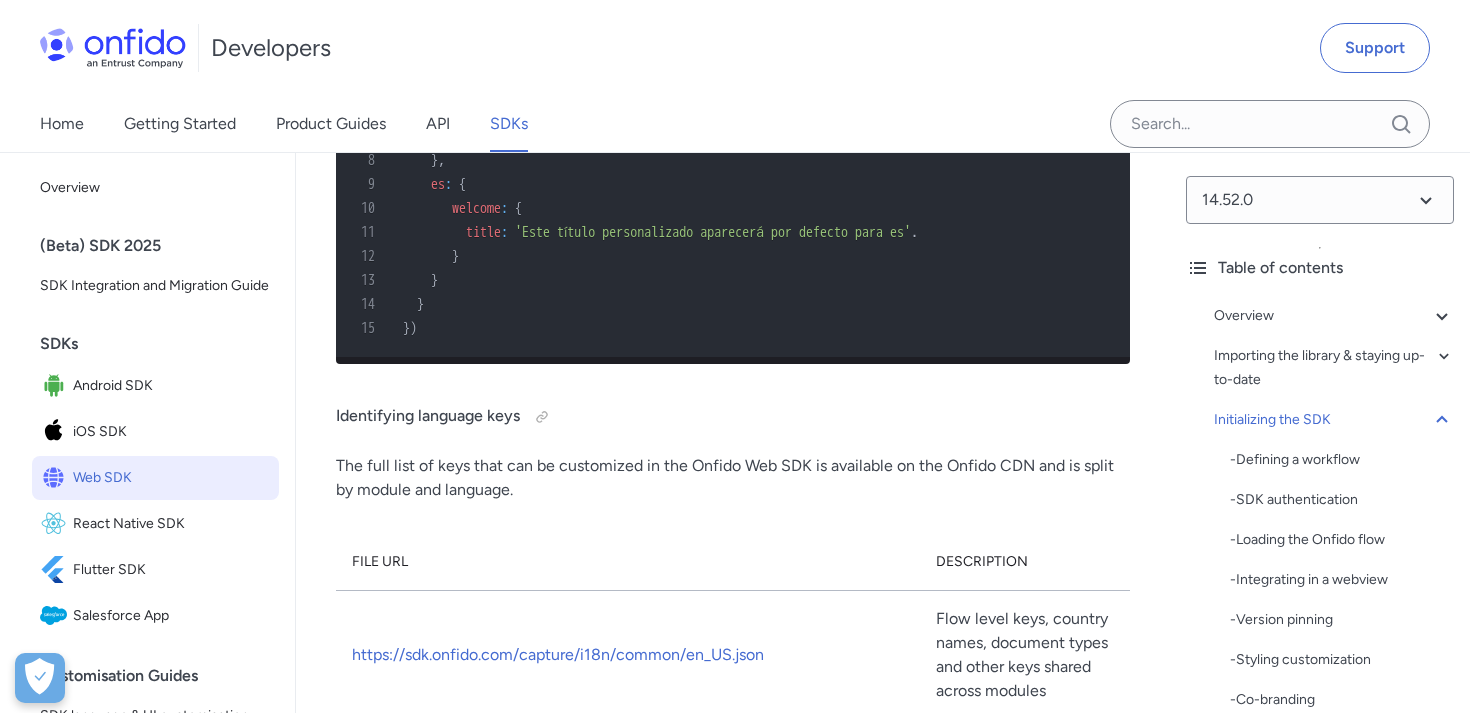 scroll, scrollTop: 11323, scrollLeft: 0, axis: vertical 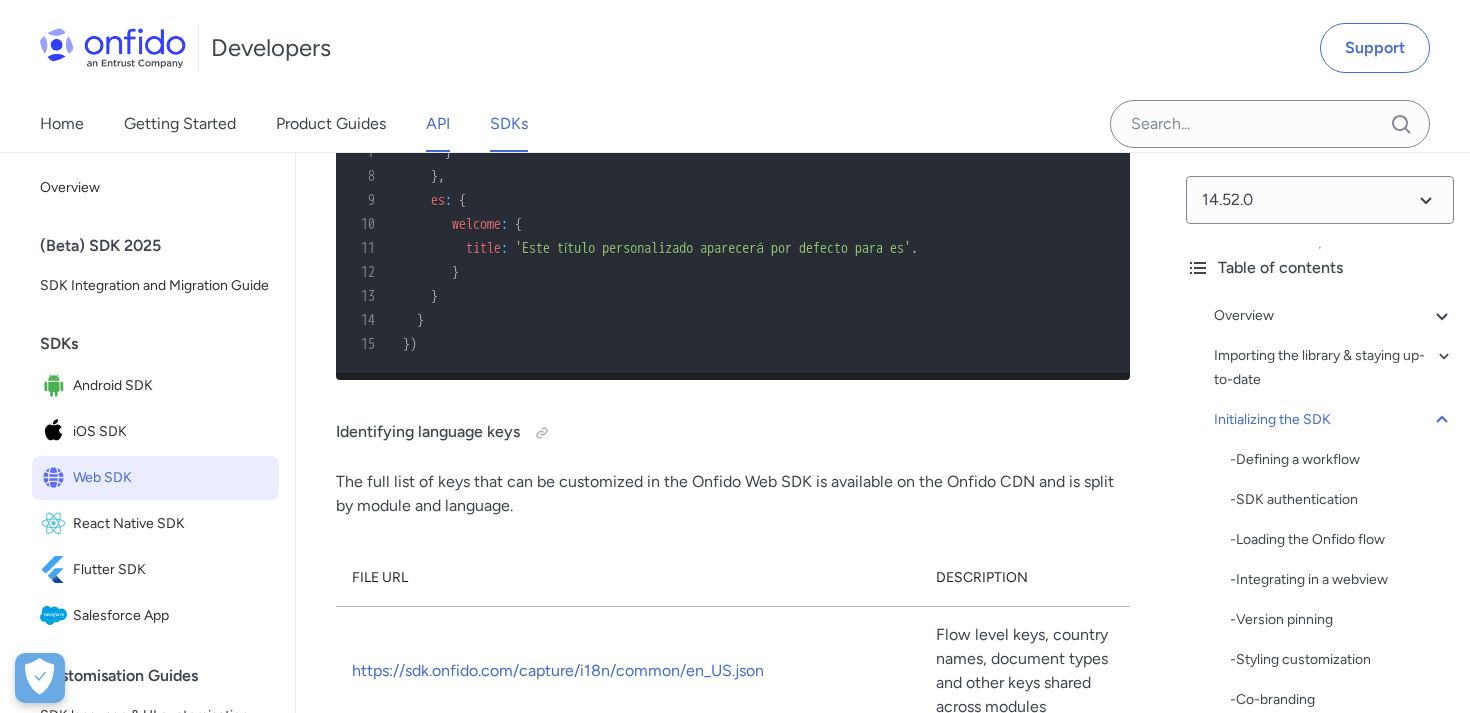 click on "API" at bounding box center [438, 124] 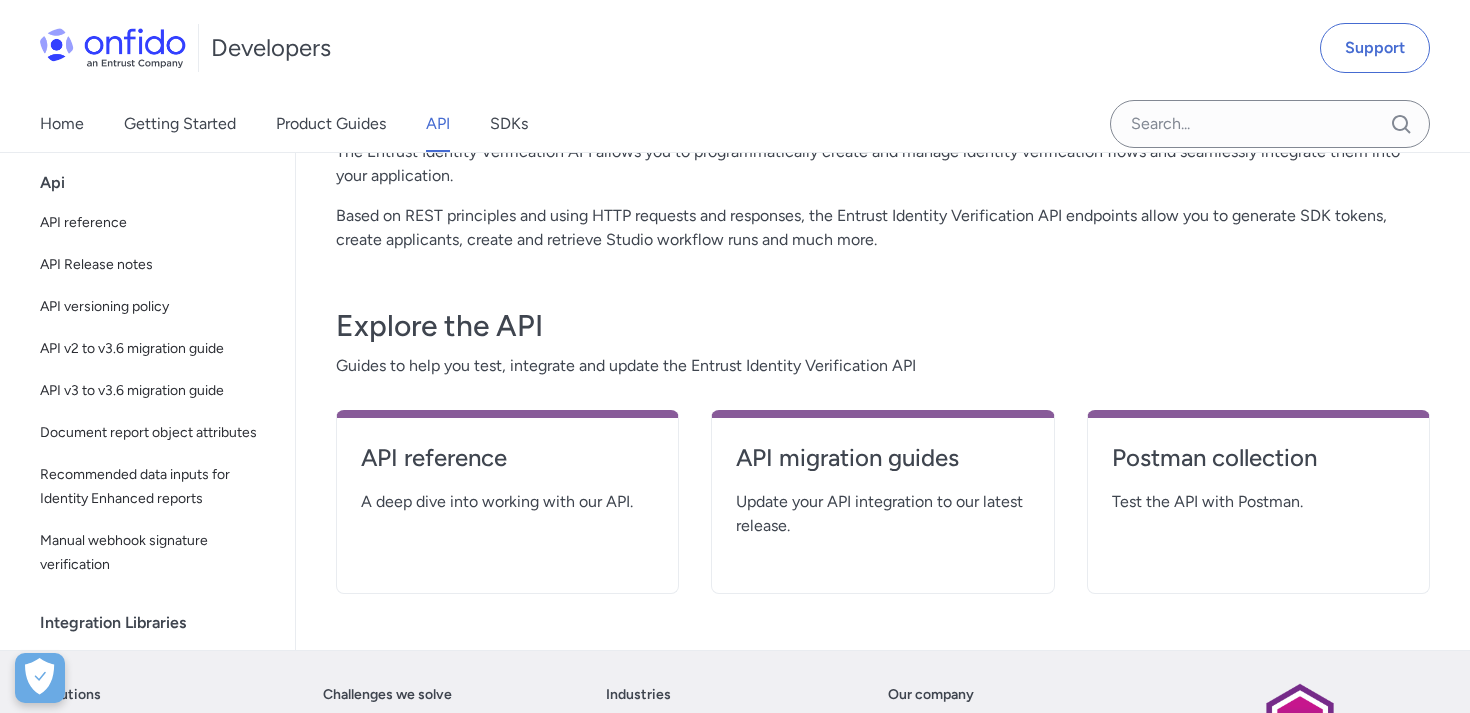 scroll, scrollTop: 263, scrollLeft: 0, axis: vertical 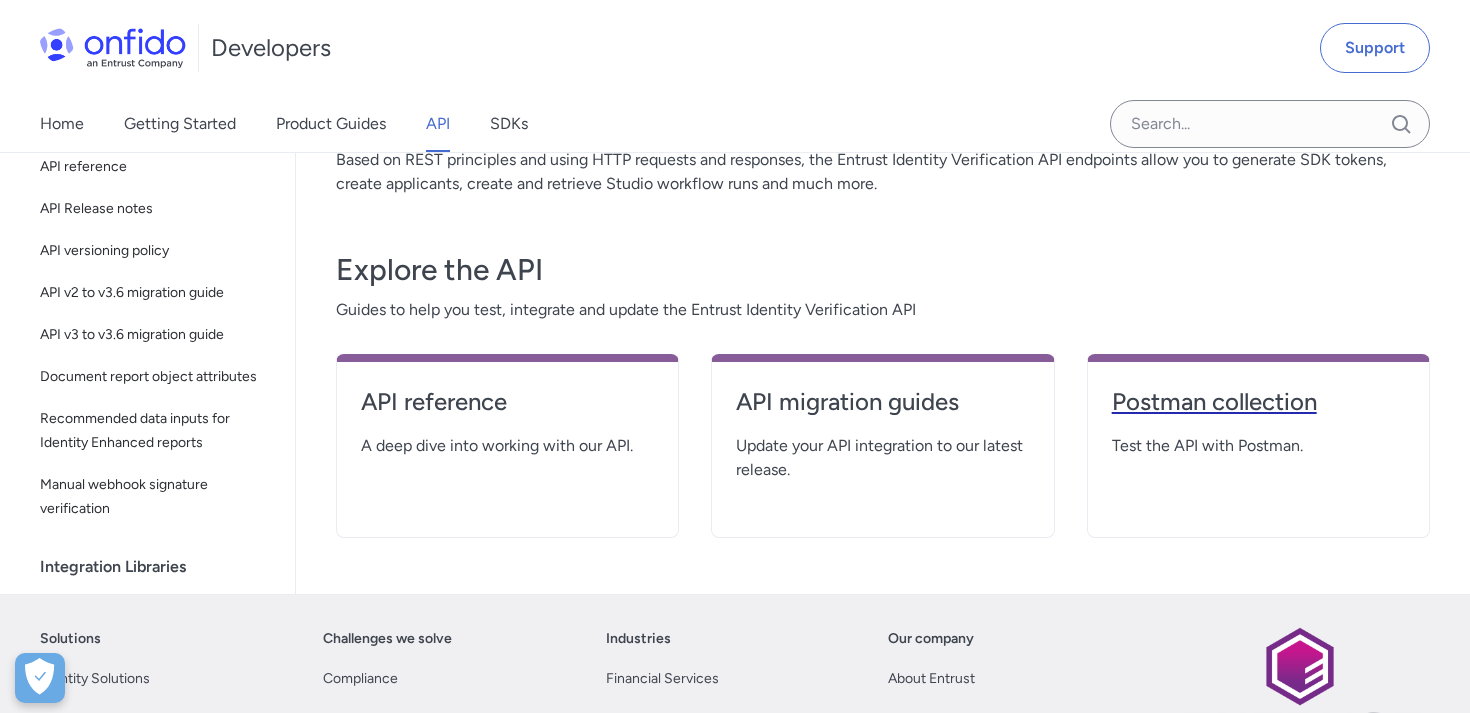 click on "Postman collection" at bounding box center [1258, 402] 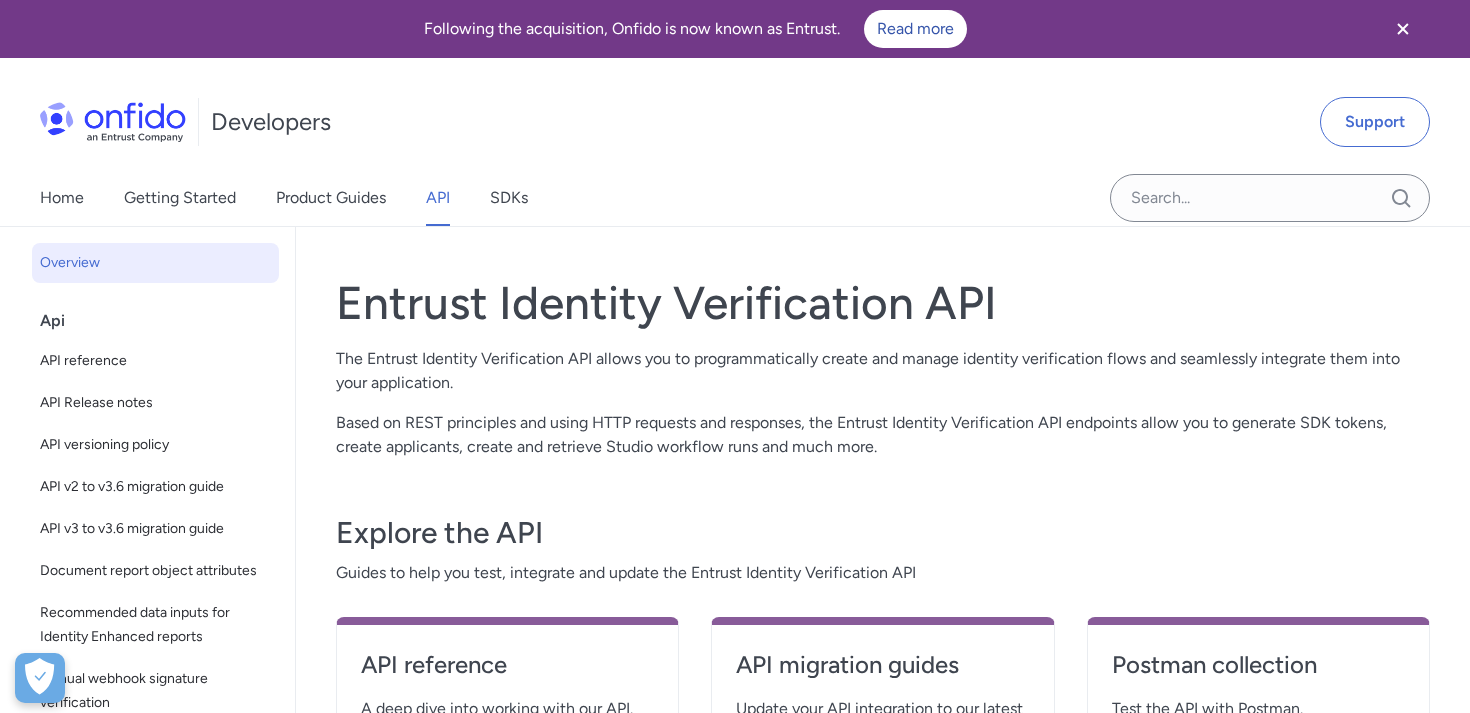 scroll, scrollTop: 727, scrollLeft: 0, axis: vertical 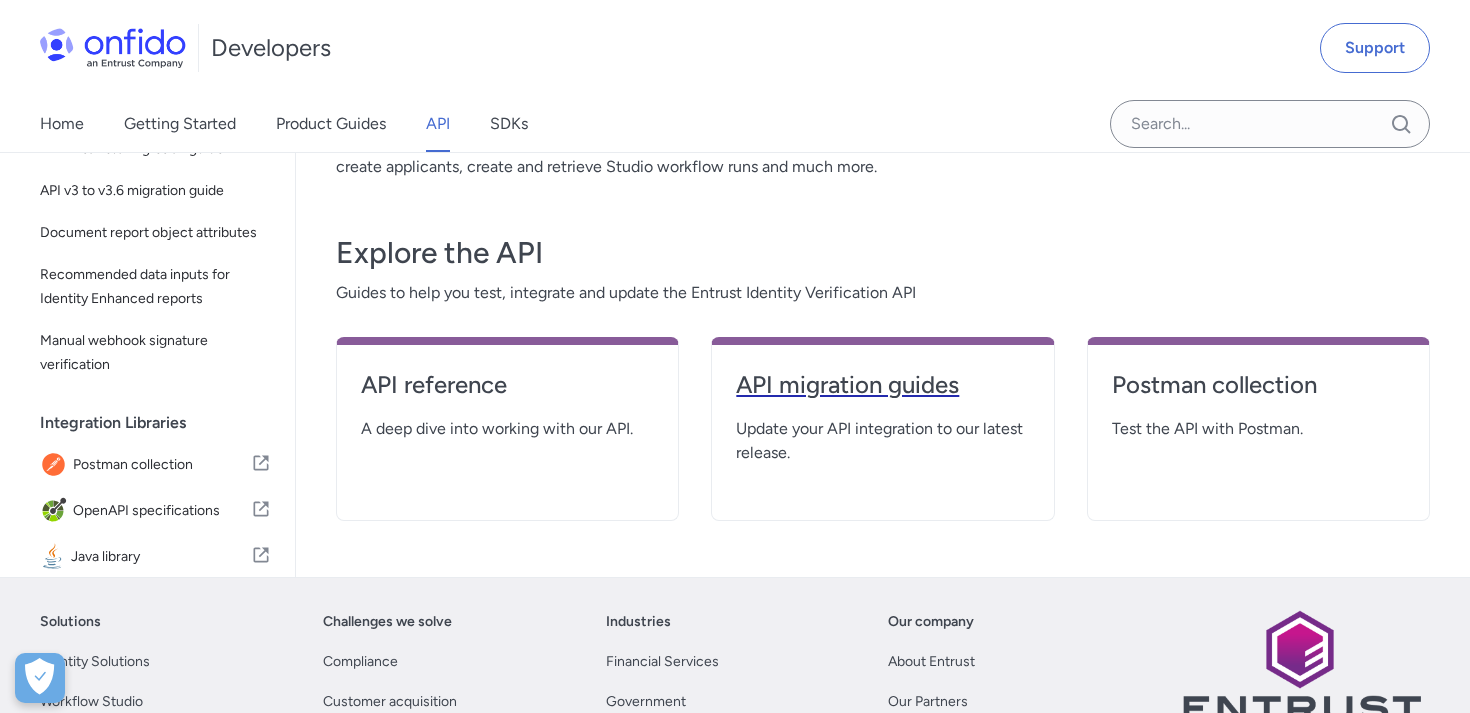 click on "API migration guides" at bounding box center (882, 385) 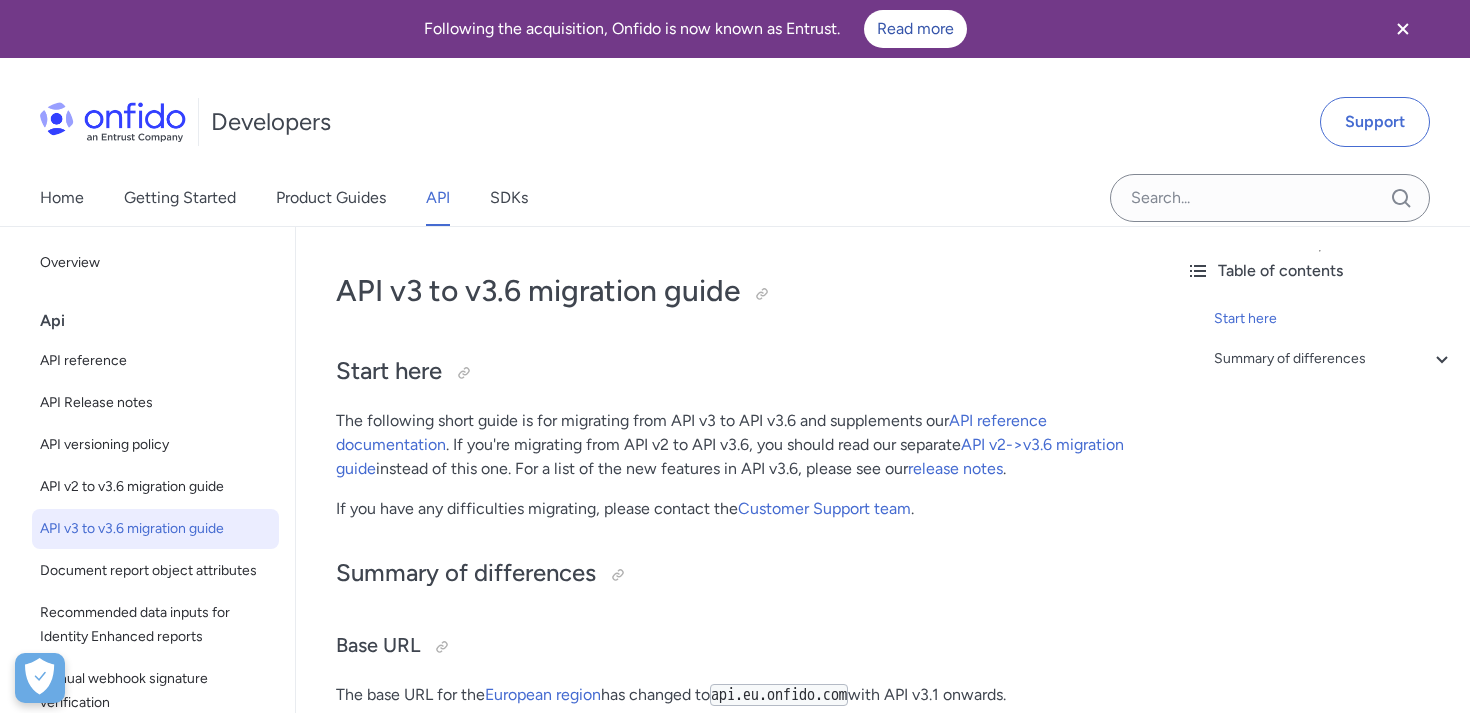 scroll, scrollTop: 0, scrollLeft: 0, axis: both 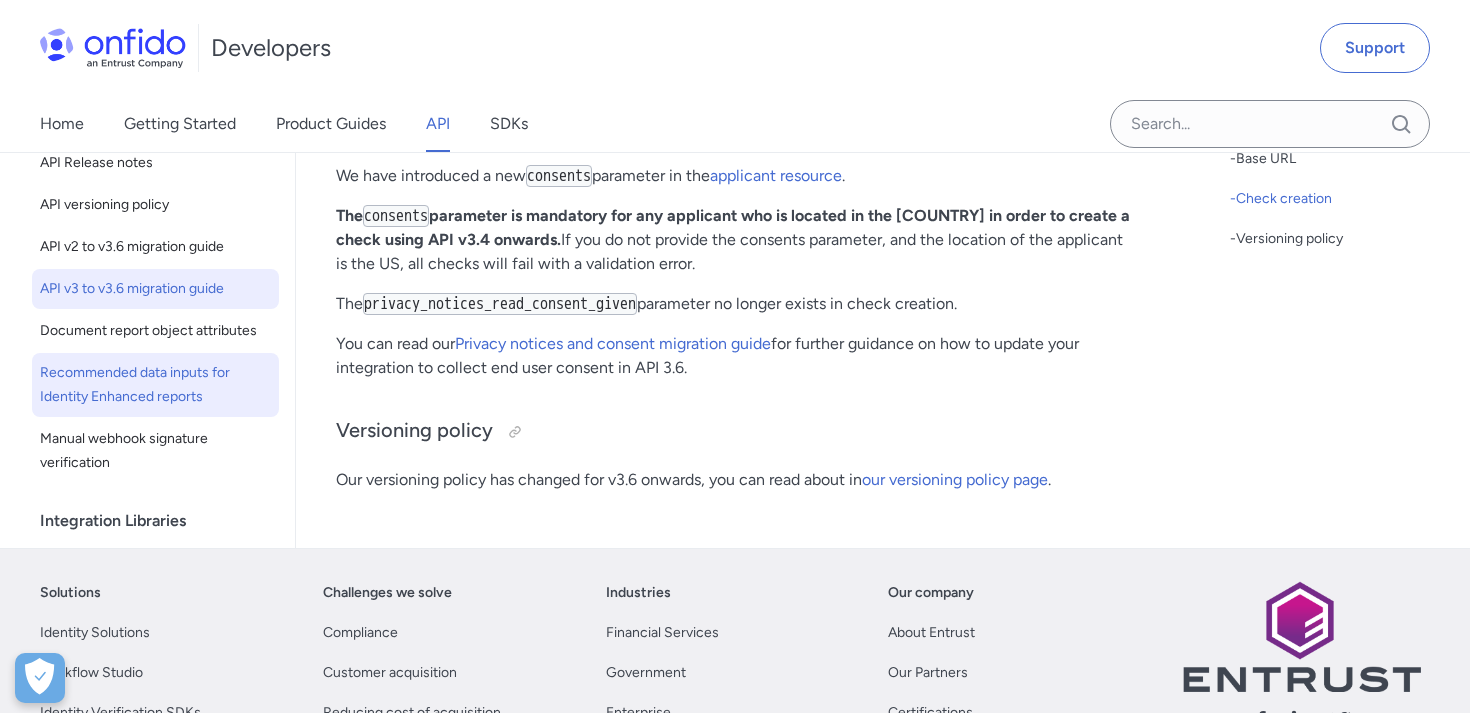click on "Recommended data inputs for Identity Enhanced reports" at bounding box center (155, 385) 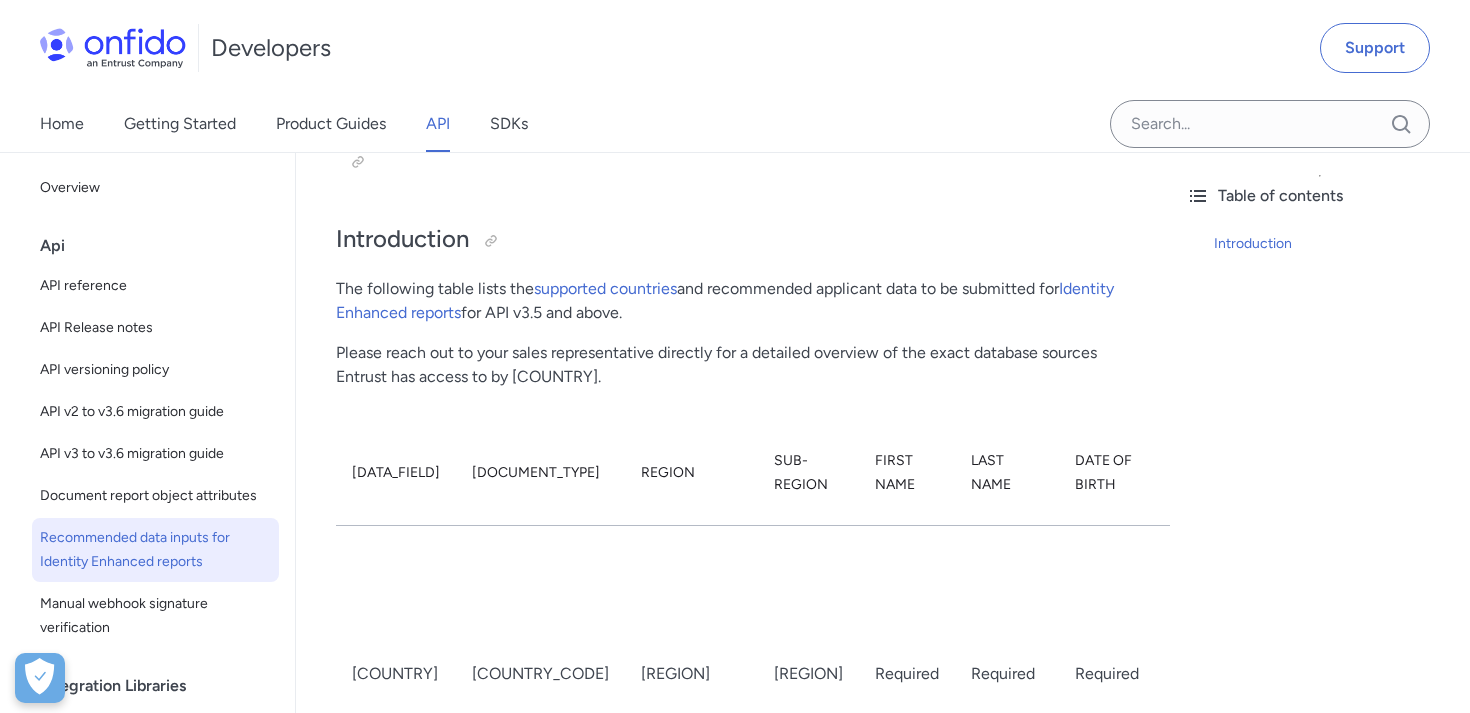 scroll, scrollTop: 188, scrollLeft: 0, axis: vertical 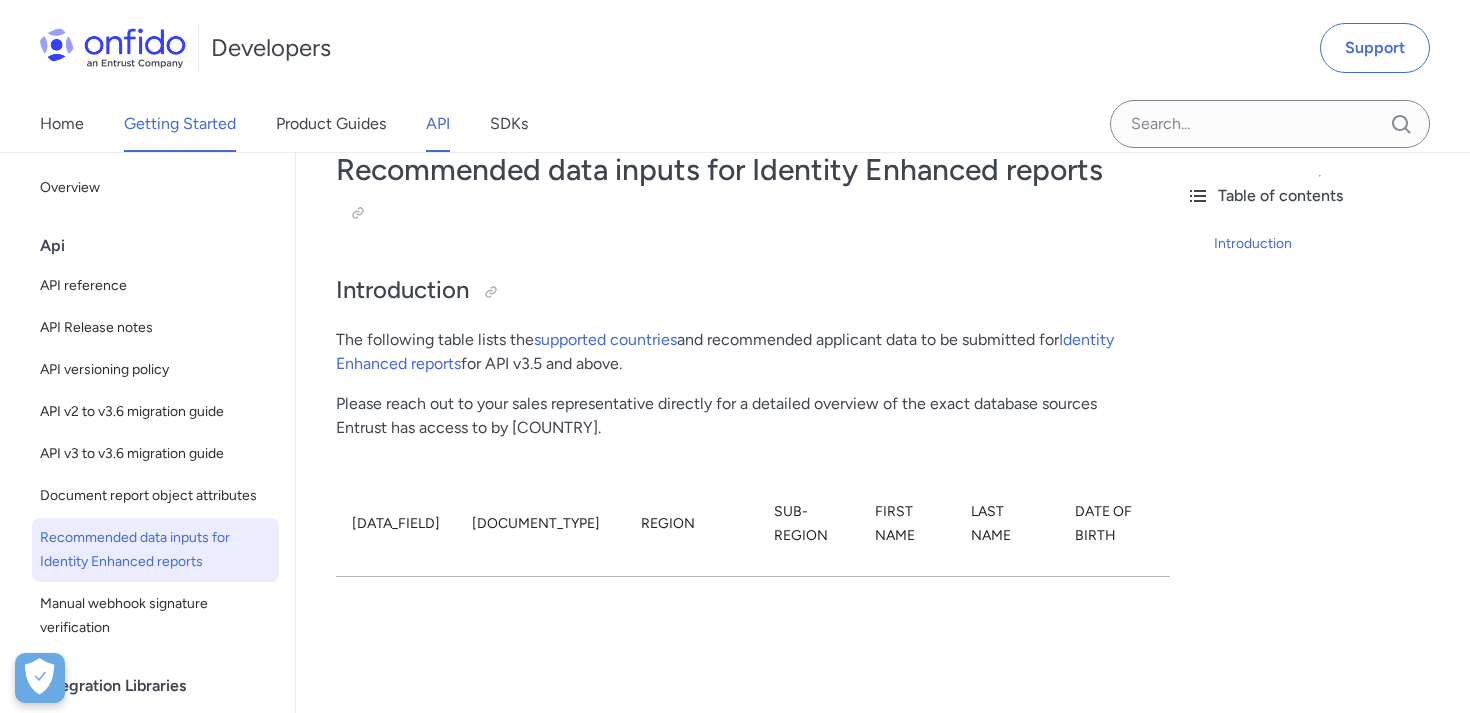 click on "Getting Started" at bounding box center (180, 124) 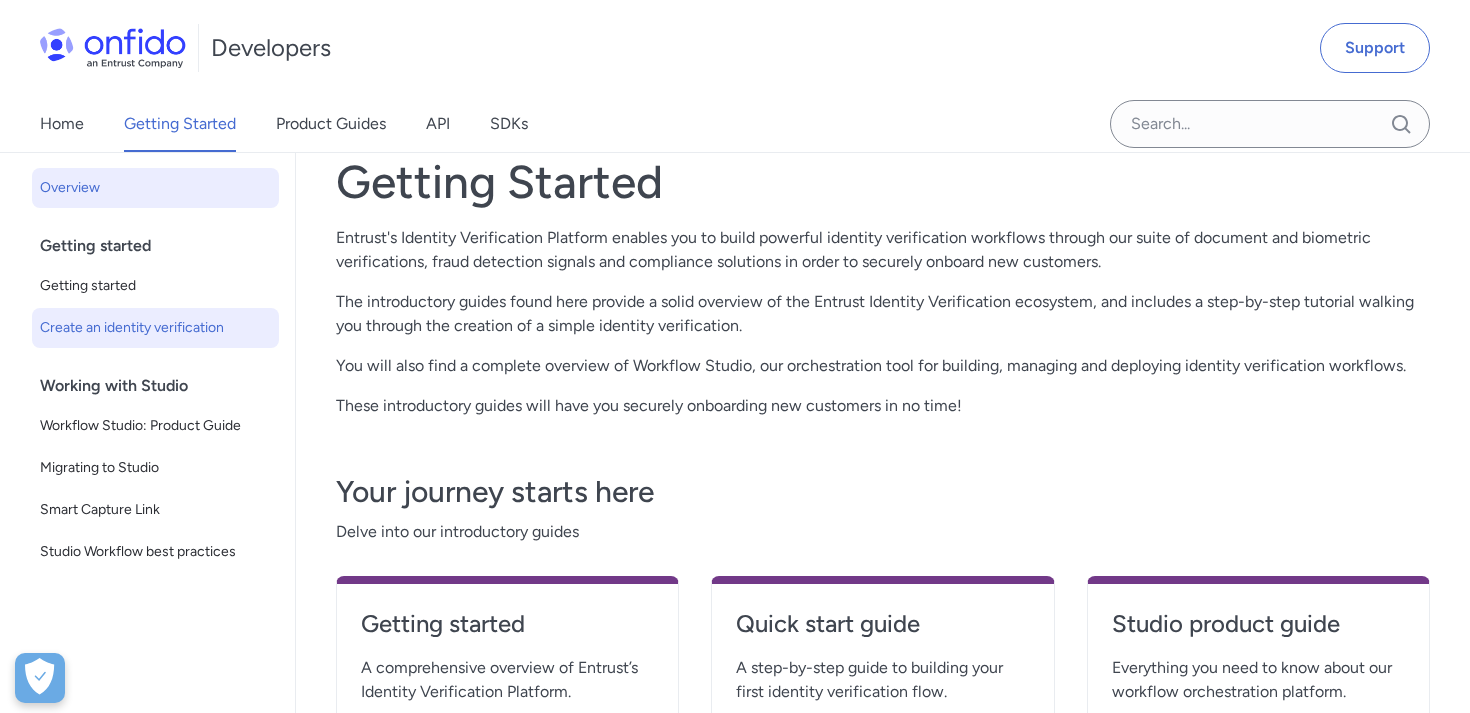 click on "Create an identity verification" at bounding box center (155, 328) 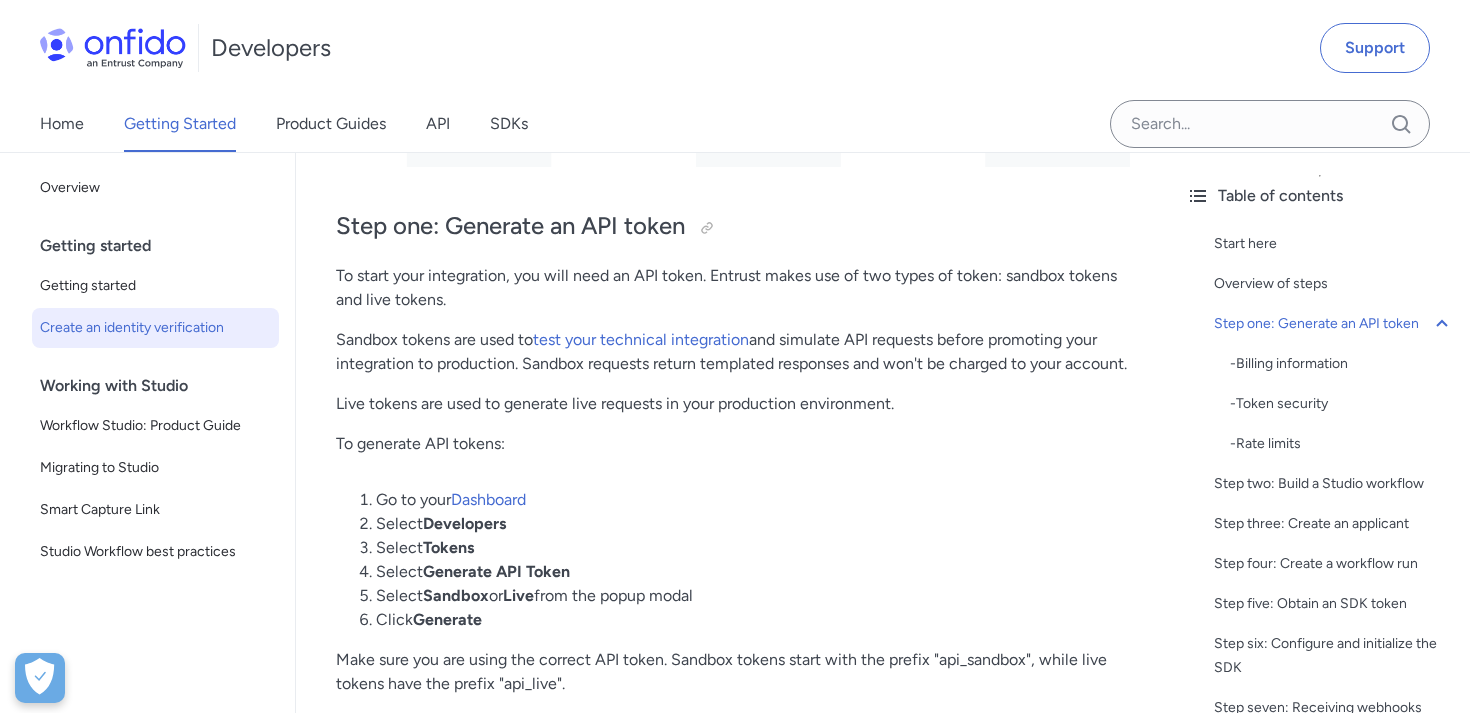 scroll, scrollTop: 1032, scrollLeft: 0, axis: vertical 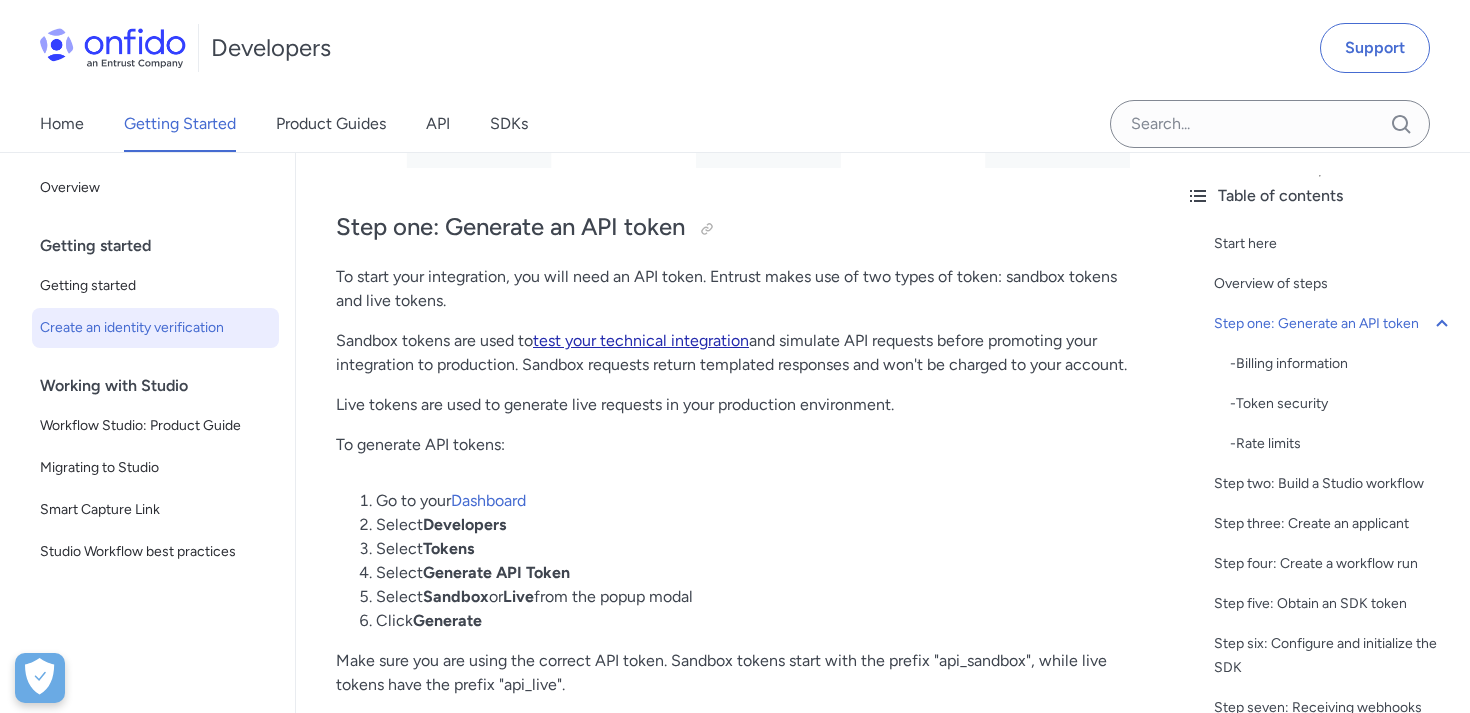 click on "test your technical integration" at bounding box center [641, 340] 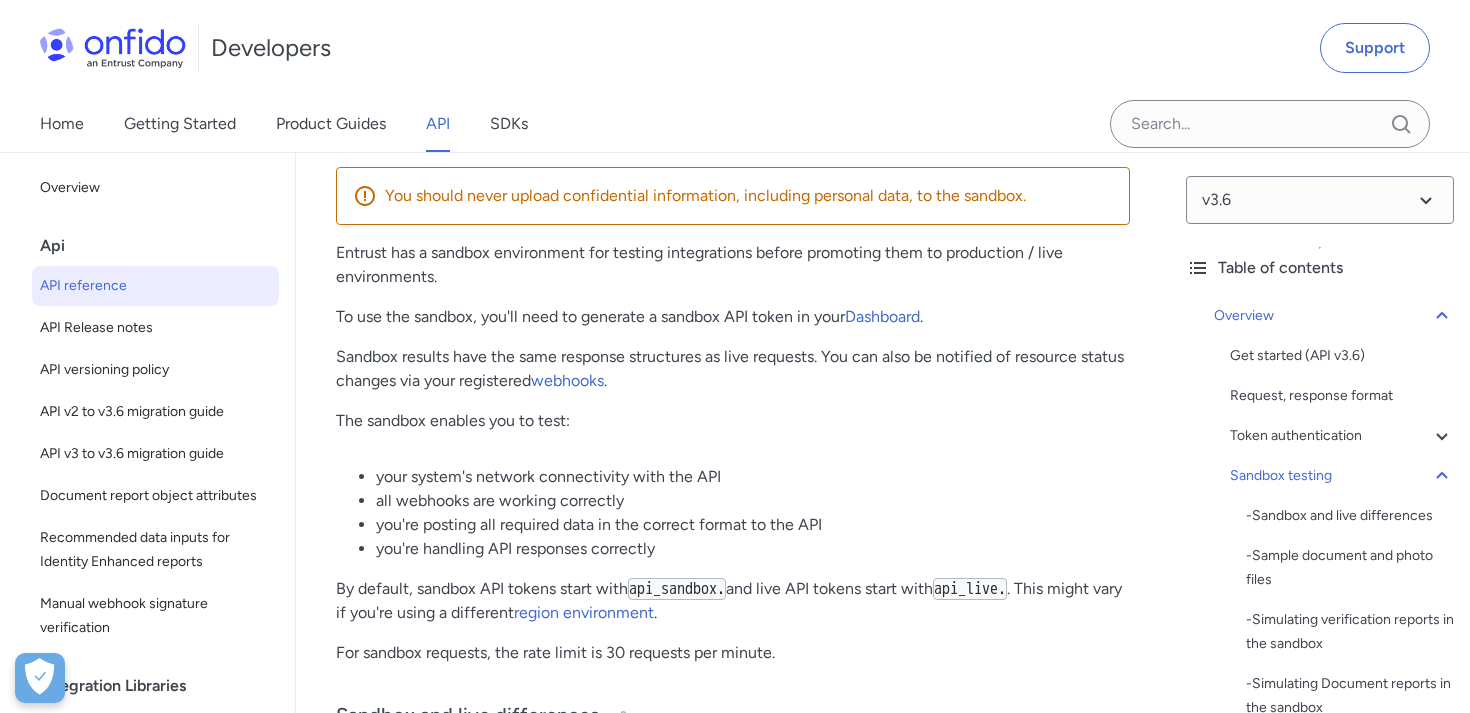 scroll, scrollTop: 3132, scrollLeft: 0, axis: vertical 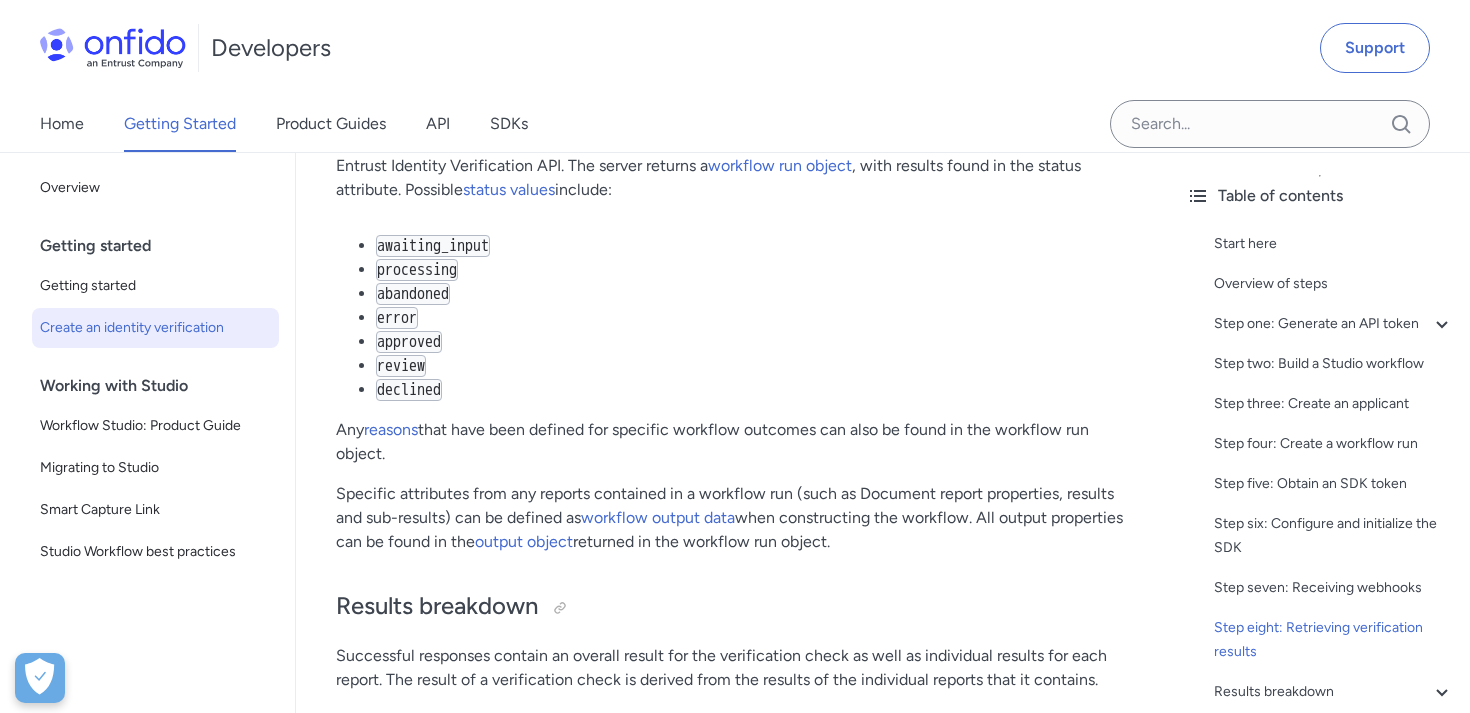 click on "Quick start guide: create an identity verification
Start here
This quick start guide walks you through the steps required to create a simple identity verification, running a Document report and a Facial Similarity Photo report on an applicant. The processes described below are foundational to any identity verification using Entrust and can be adapted to construct more complex verification flows at scale.
Please note : This guide assumes you're using API v3.4 or higher.
Overview of steps
The following flowchart offers a high-level illustration of the steps required to create a verification check using Workflow Studio and our SDKs, running a Document report and a Facial Similarity Photo report.
Step one: Generate an API token
To start your integration, you will need an API token. Entrust makes use of two types of token: sandbox tokens and live tokens.
Sandbox tokens are used to  test your technical integration
Live tokens are used to generate live requests in your production environment." at bounding box center (733, -1706) 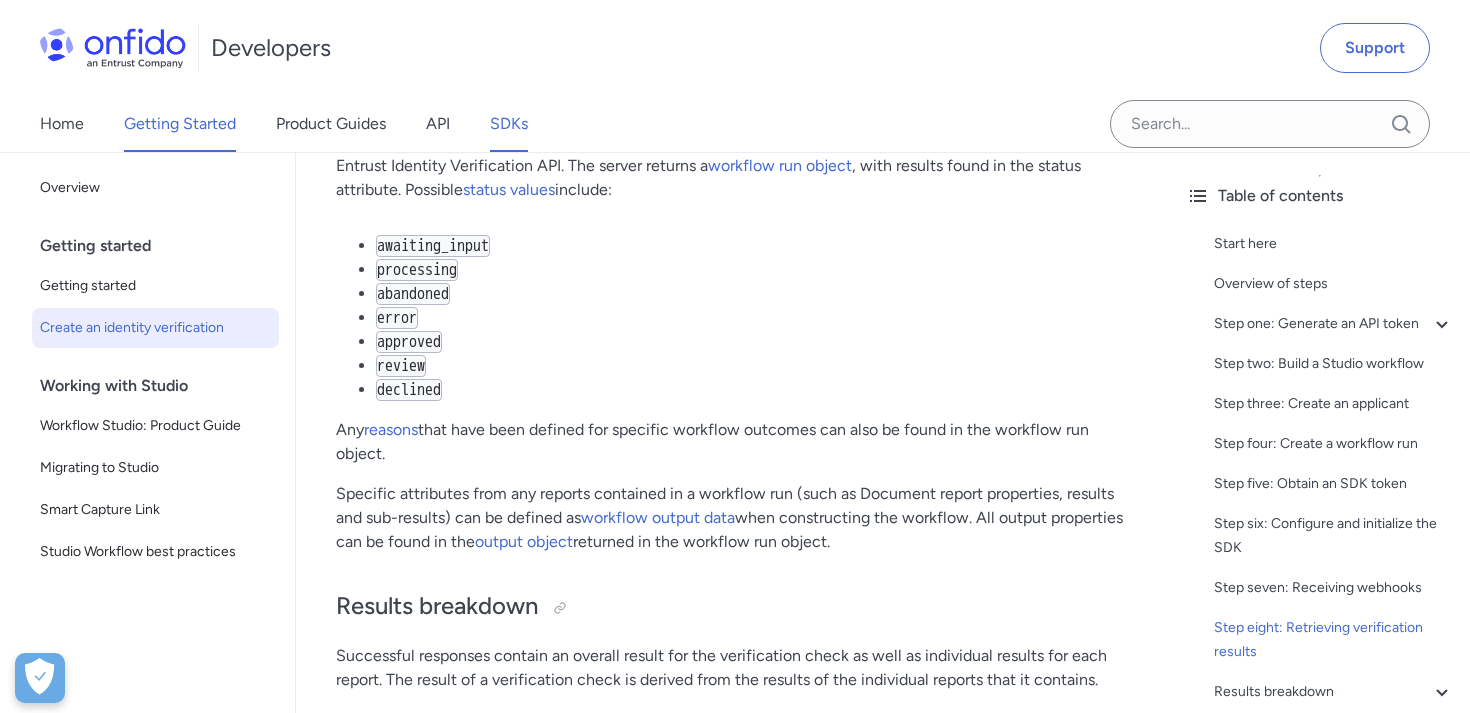 click on "SDKs" at bounding box center [509, 124] 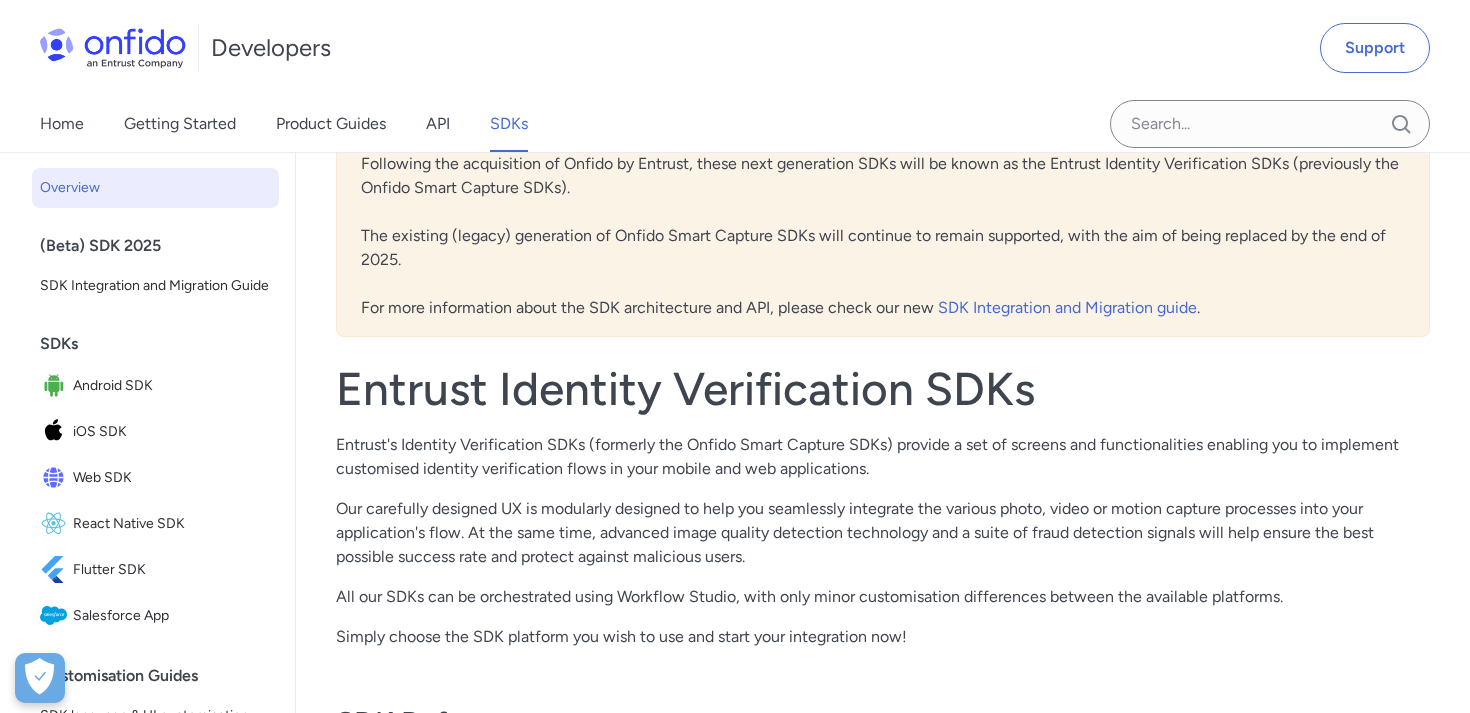 scroll, scrollTop: 239, scrollLeft: 0, axis: vertical 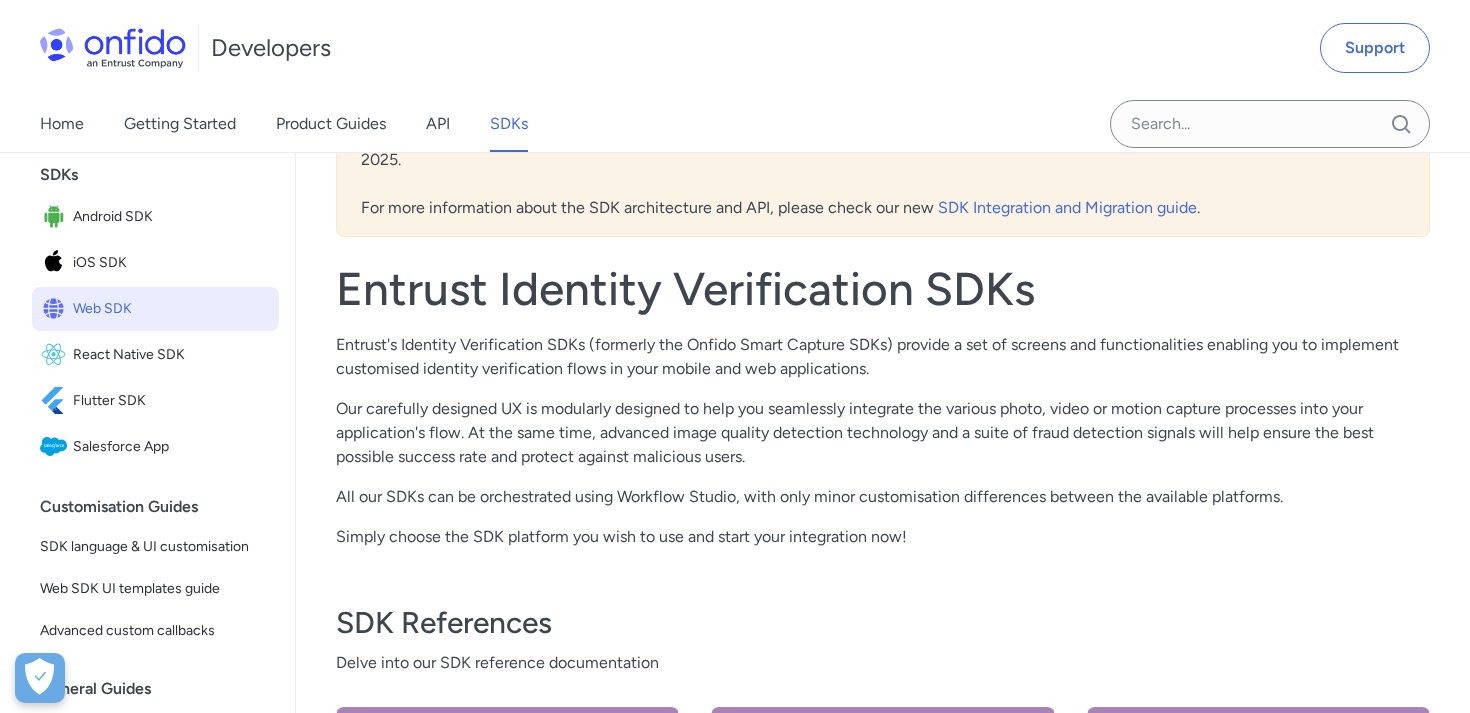 click on "Web SDK" at bounding box center [172, 309] 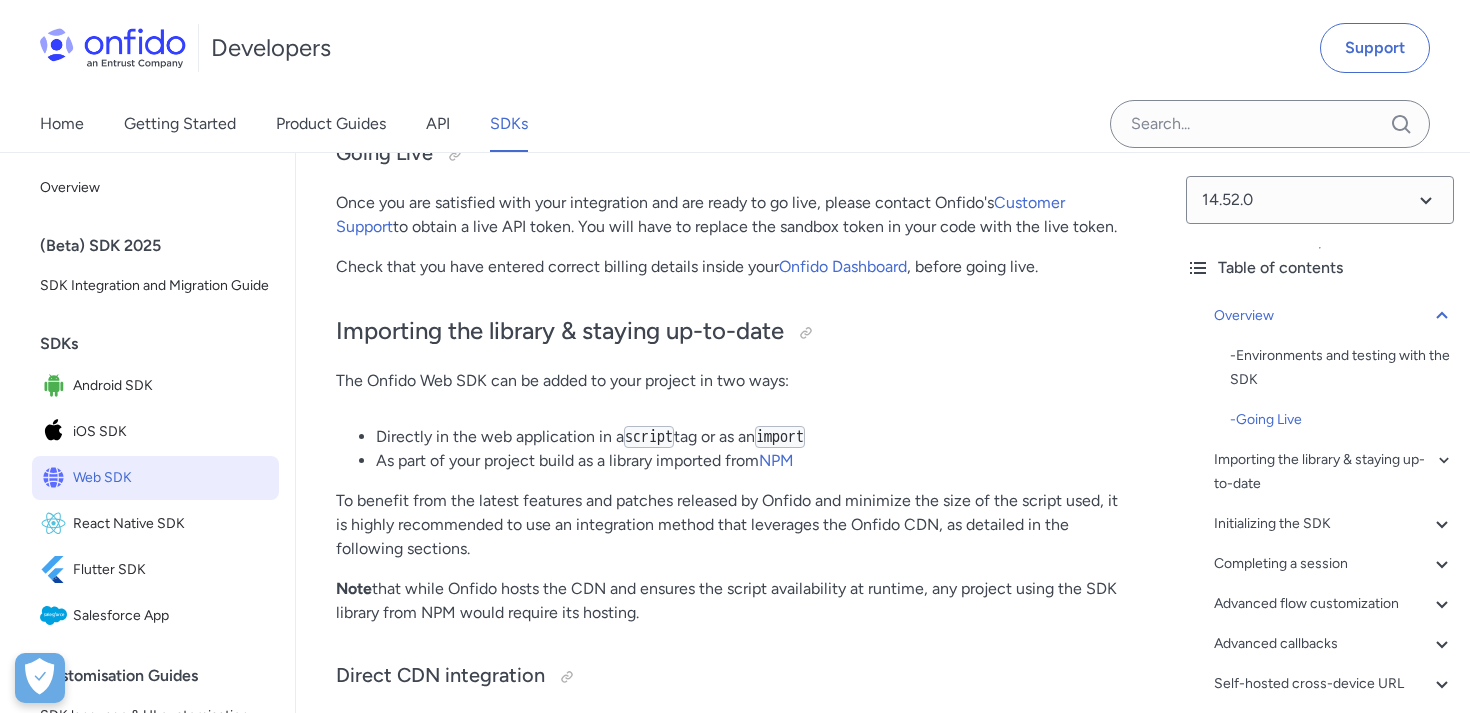 scroll, scrollTop: 1314, scrollLeft: 0, axis: vertical 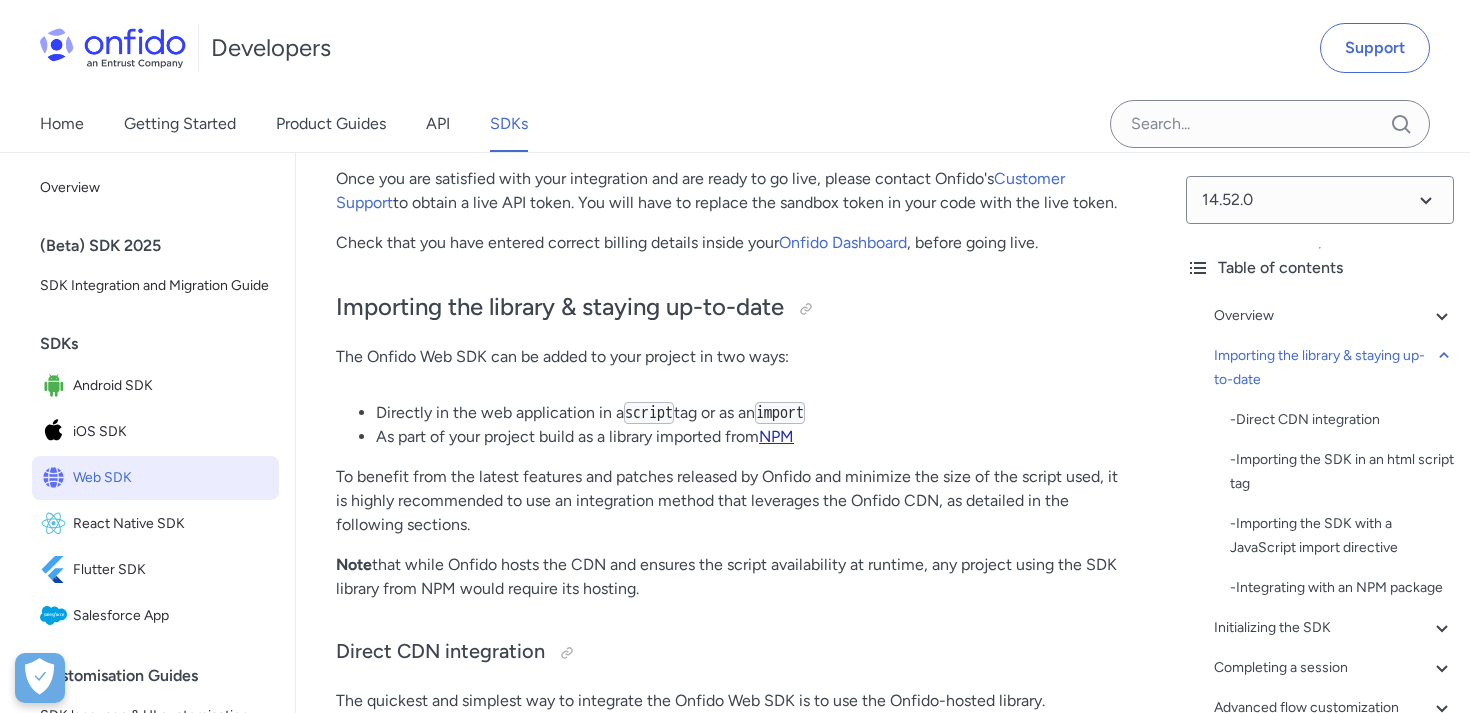 click on "NPM" at bounding box center [776, 436] 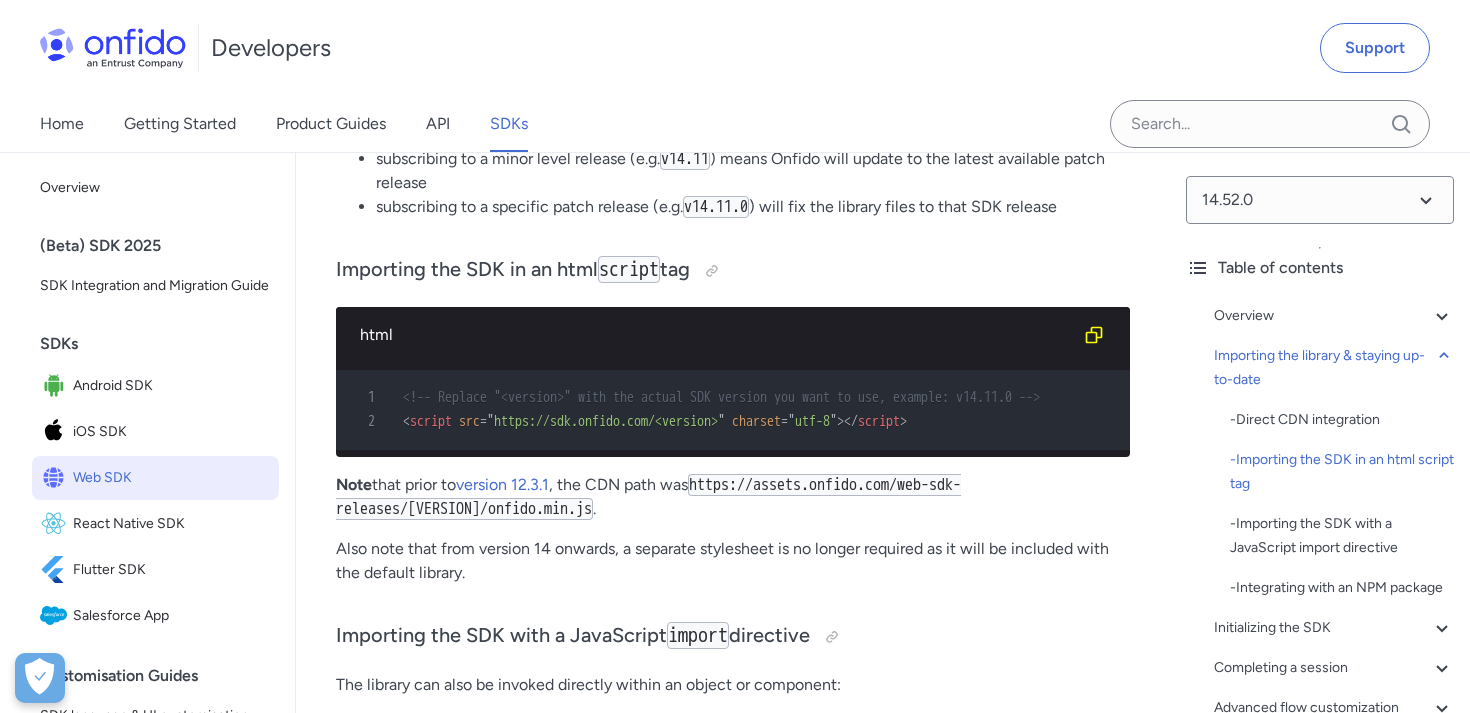 scroll, scrollTop: 2011, scrollLeft: 0, axis: vertical 